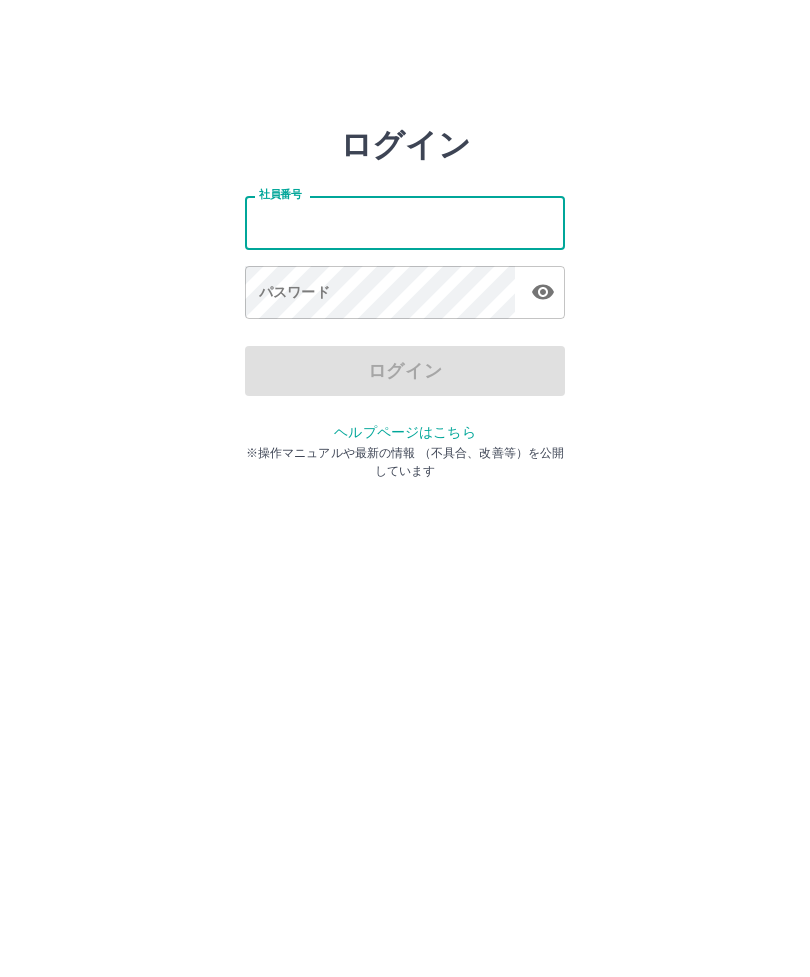 scroll, scrollTop: 0, scrollLeft: 0, axis: both 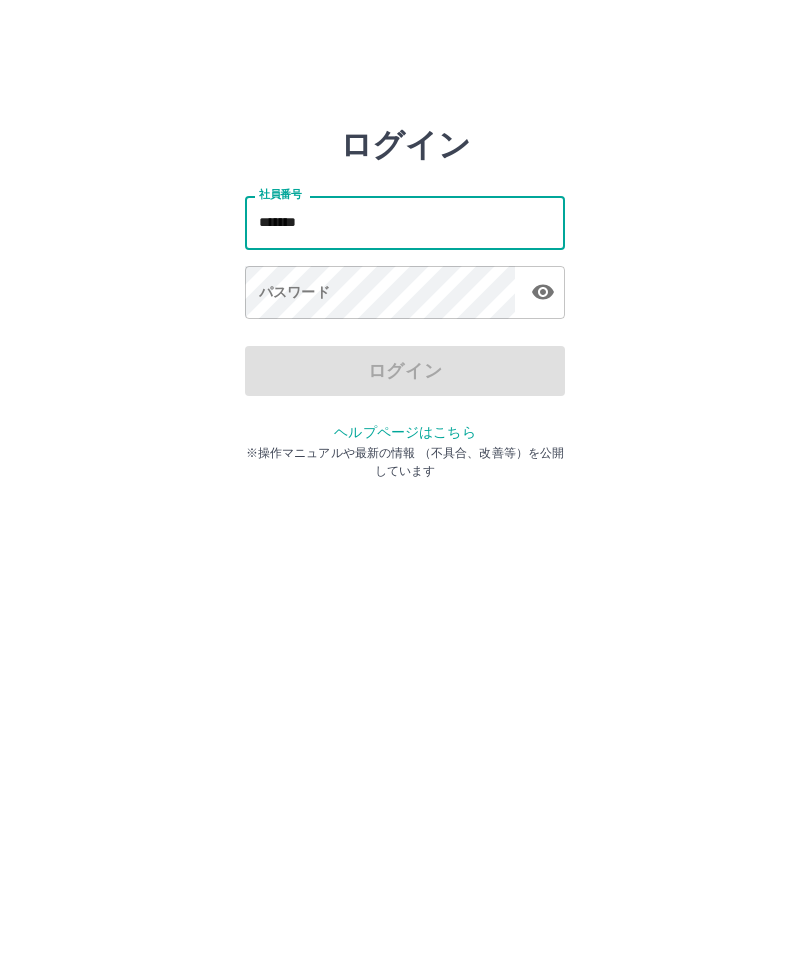 type on "*******" 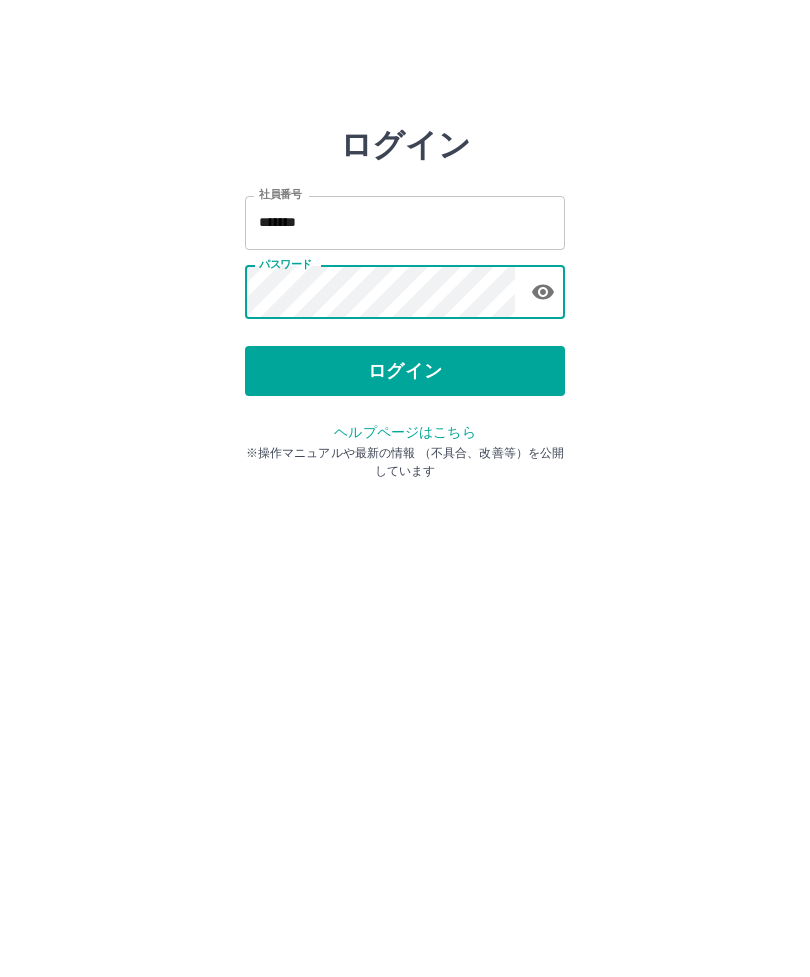 click on "ログイン" at bounding box center (405, 371) 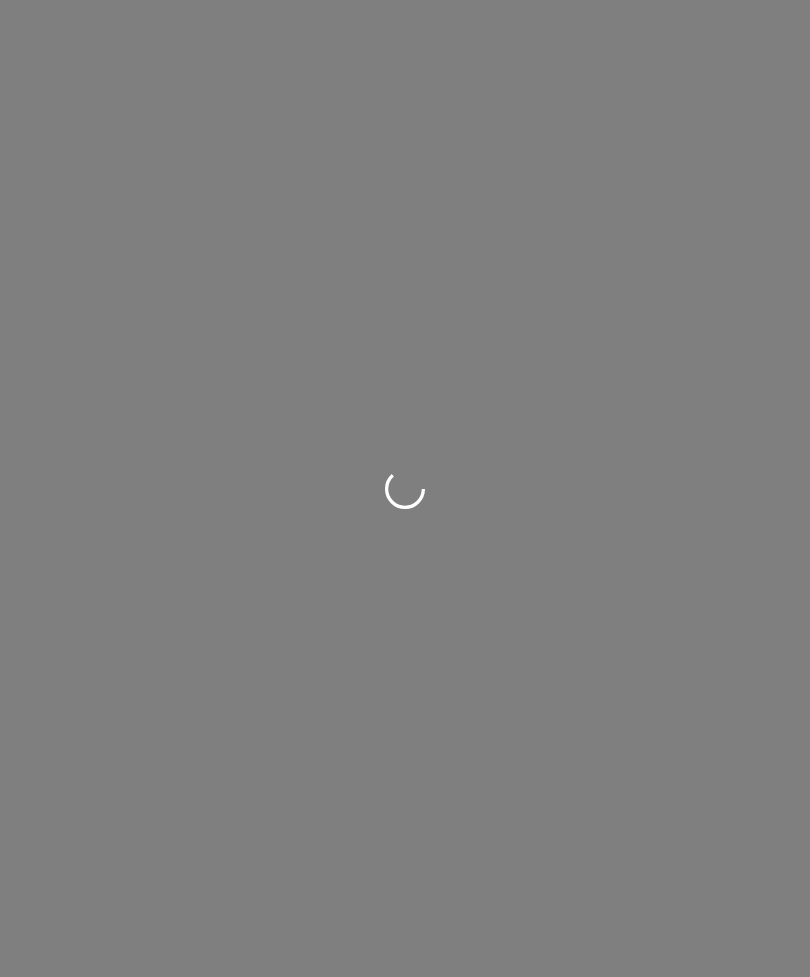 scroll, scrollTop: 0, scrollLeft: 0, axis: both 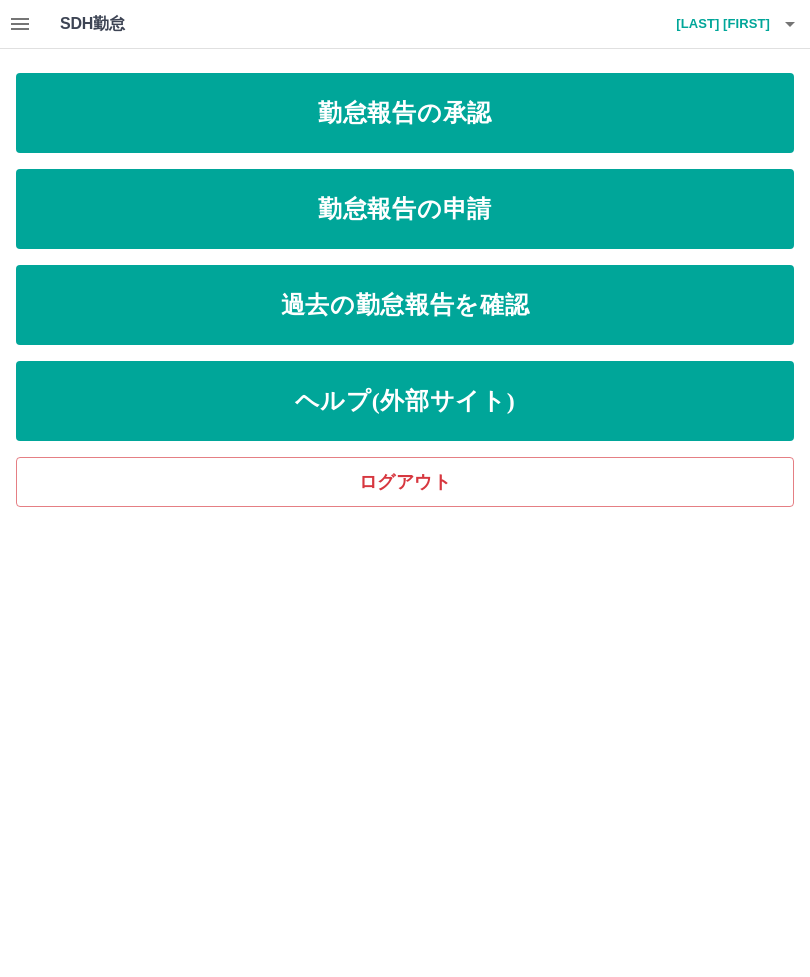 click on "勤怠報告の申請" at bounding box center (405, 209) 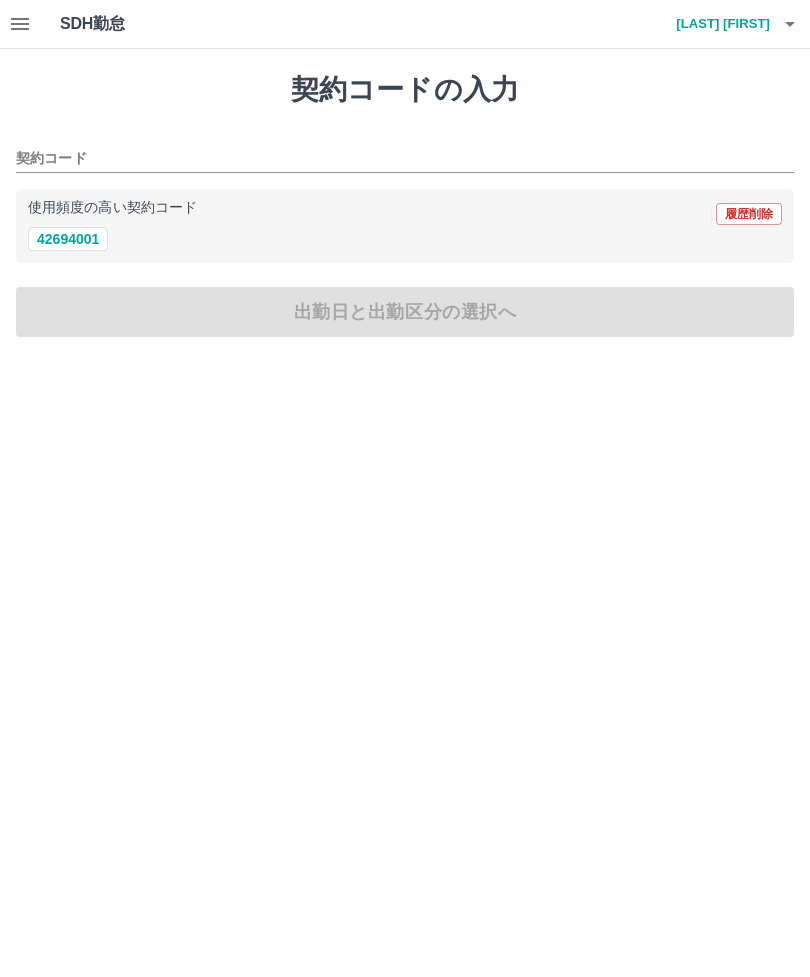 click on "42694001" at bounding box center [68, 239] 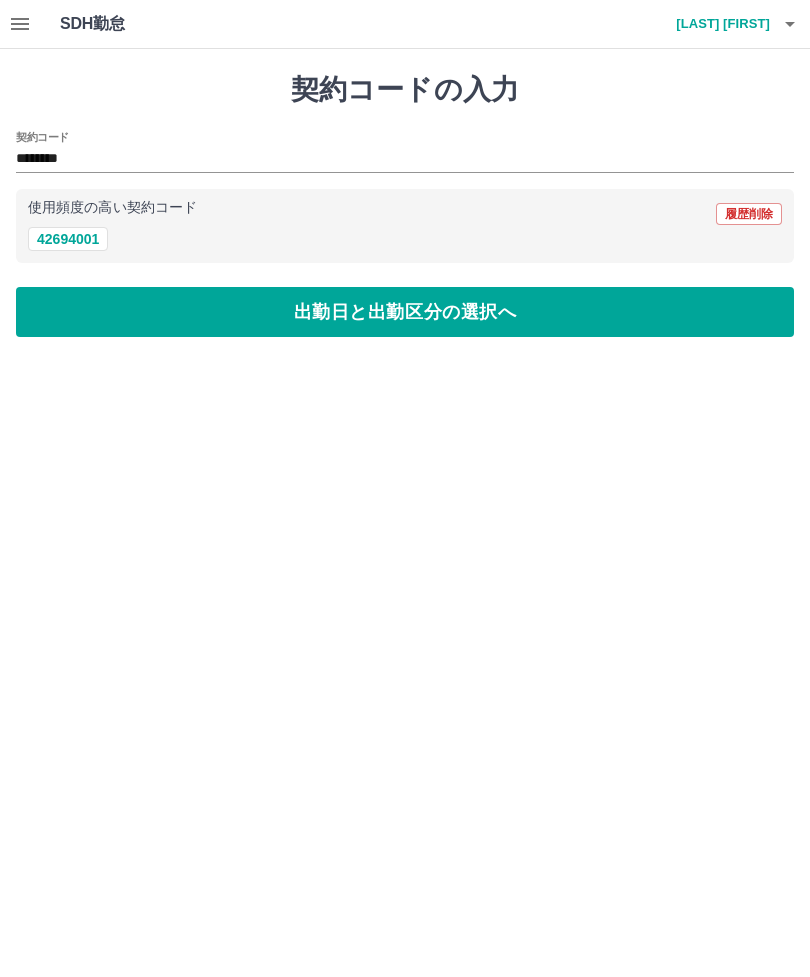 click on "出勤日と出勤区分の選択へ" at bounding box center [405, 312] 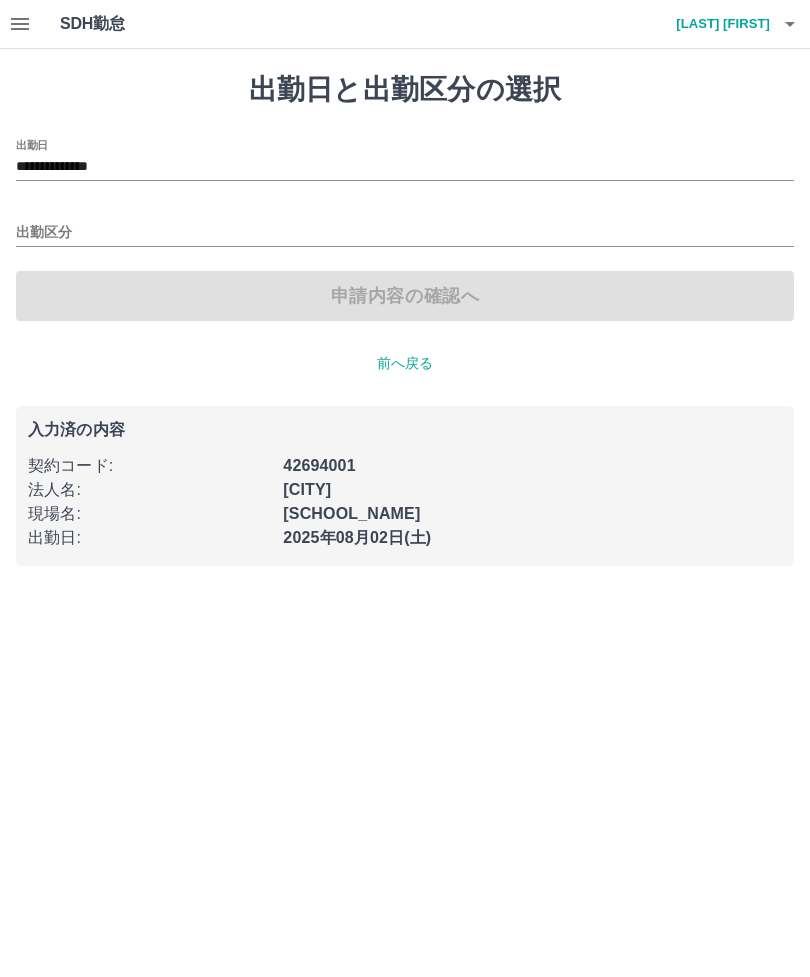 click on "**********" at bounding box center [405, 167] 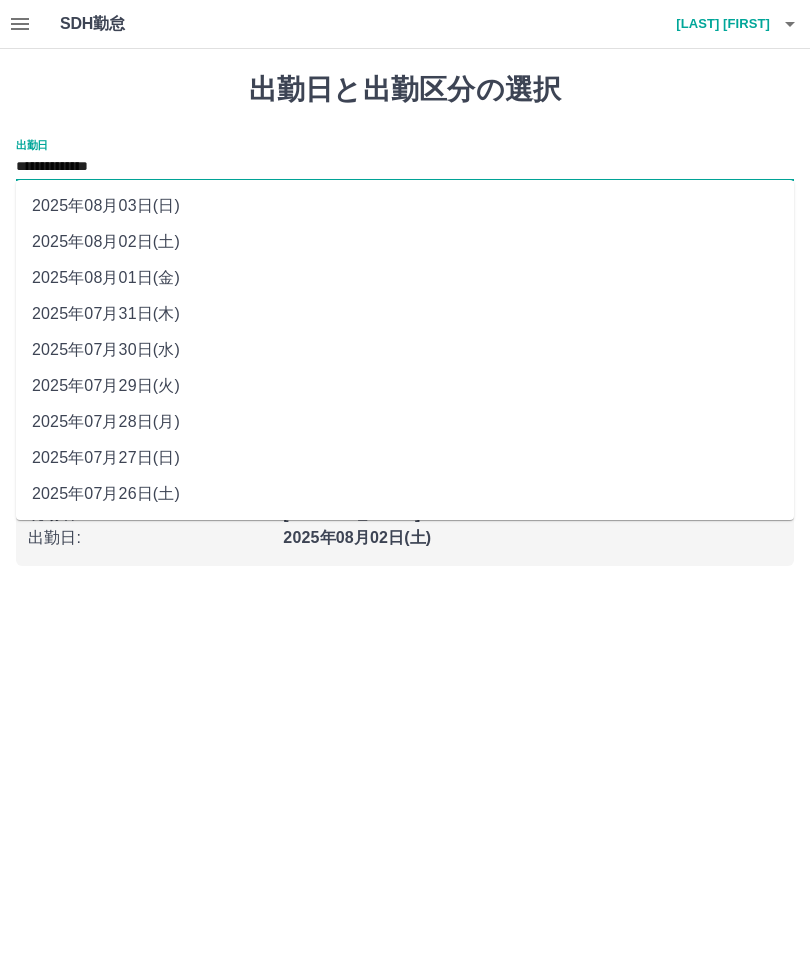 click on "2025年08月01日(金)" at bounding box center (405, 278) 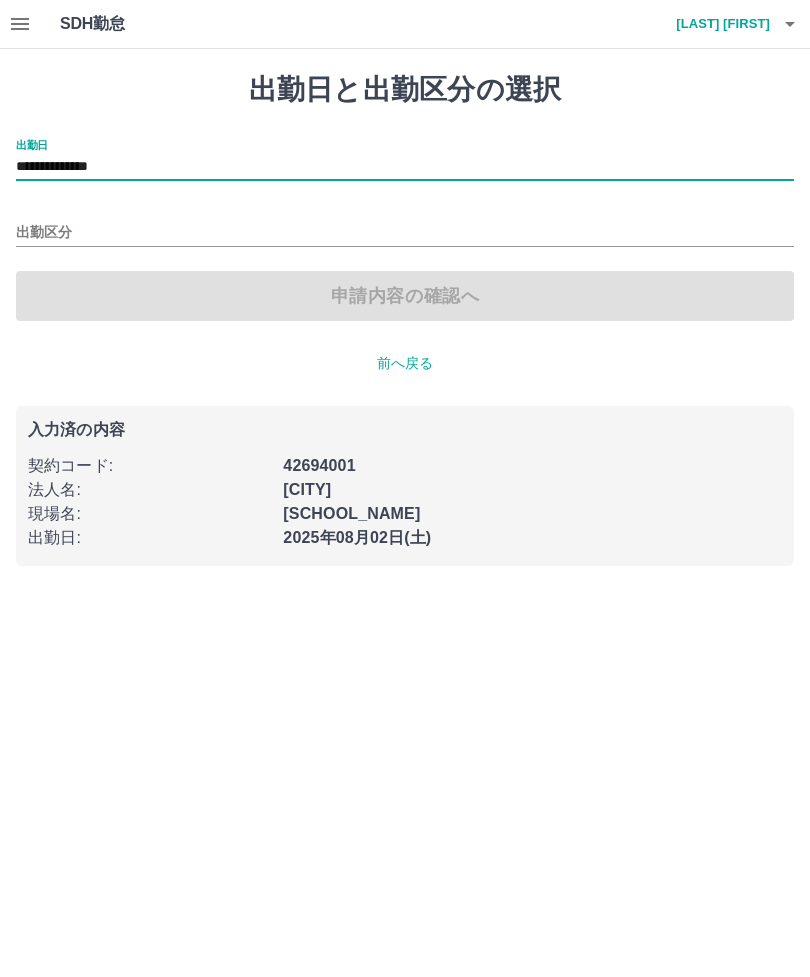click on "出勤区分" at bounding box center (405, 233) 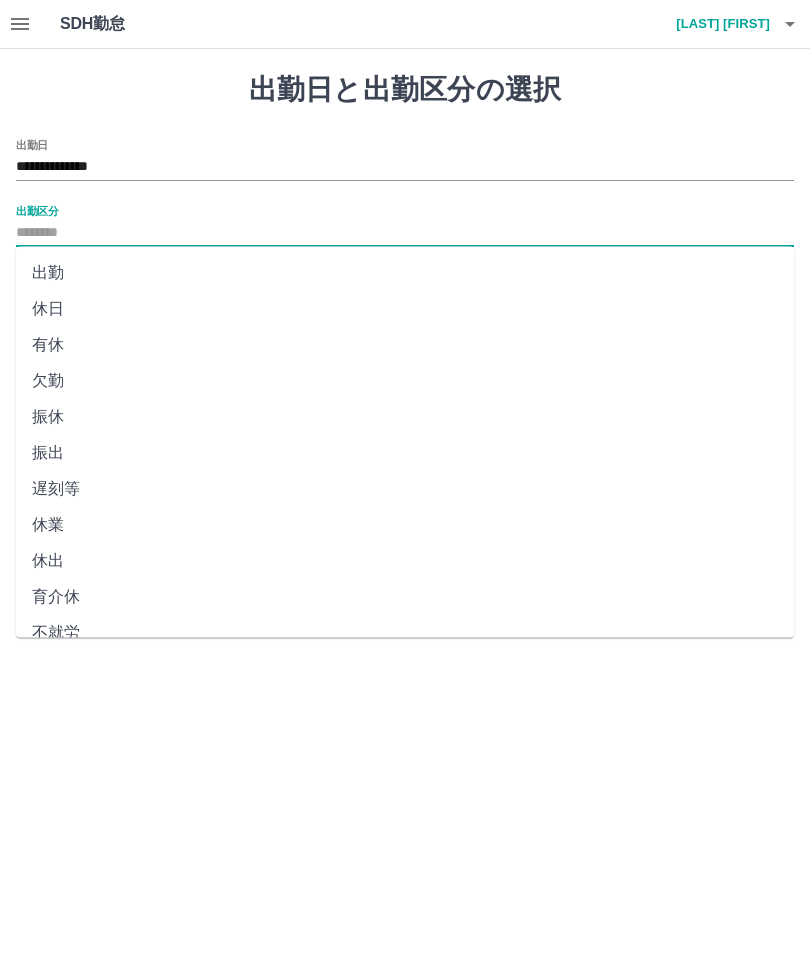 click on "出勤" at bounding box center (405, 273) 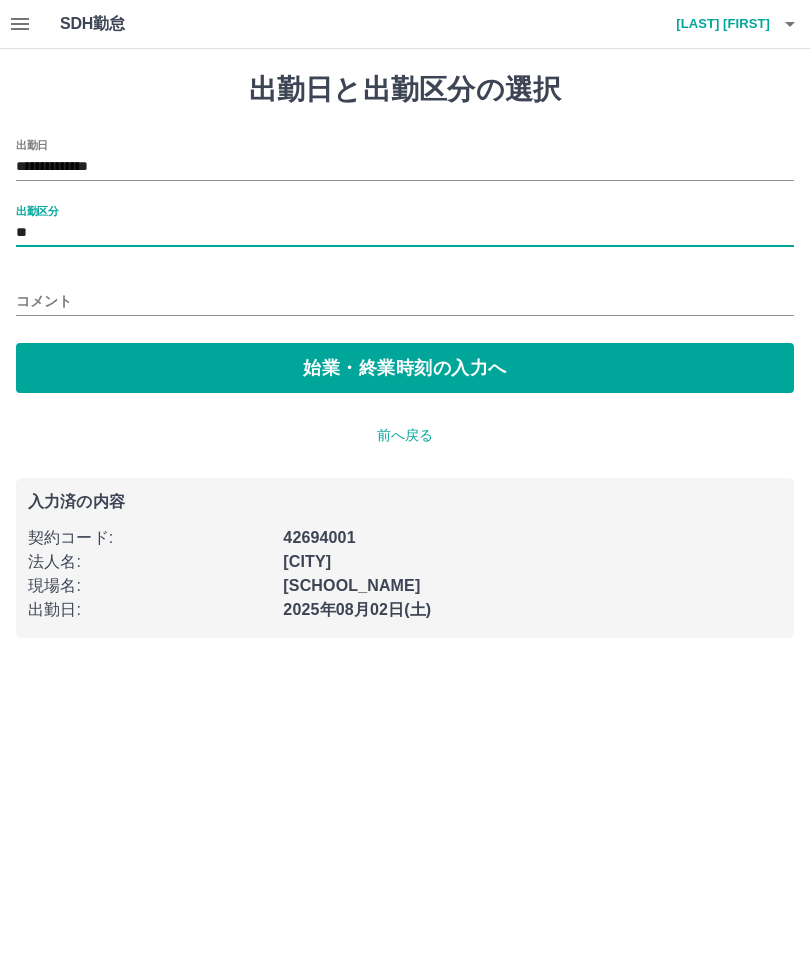 click on "始業・終業時刻の入力へ" at bounding box center (405, 368) 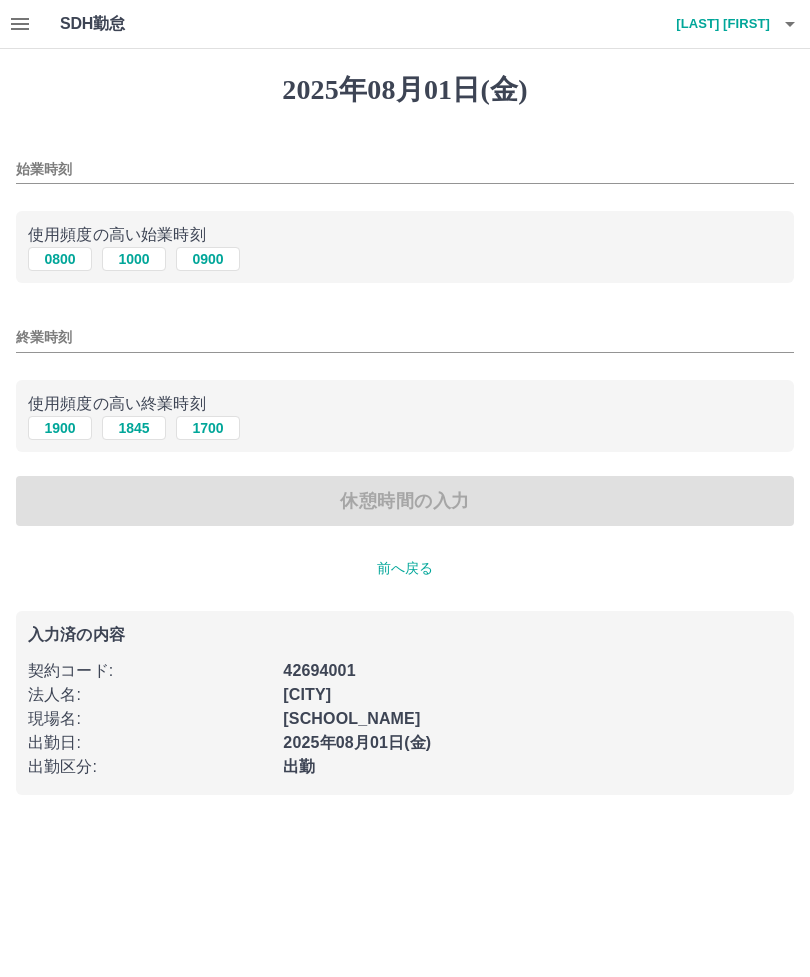 click on "0800" at bounding box center (60, 259) 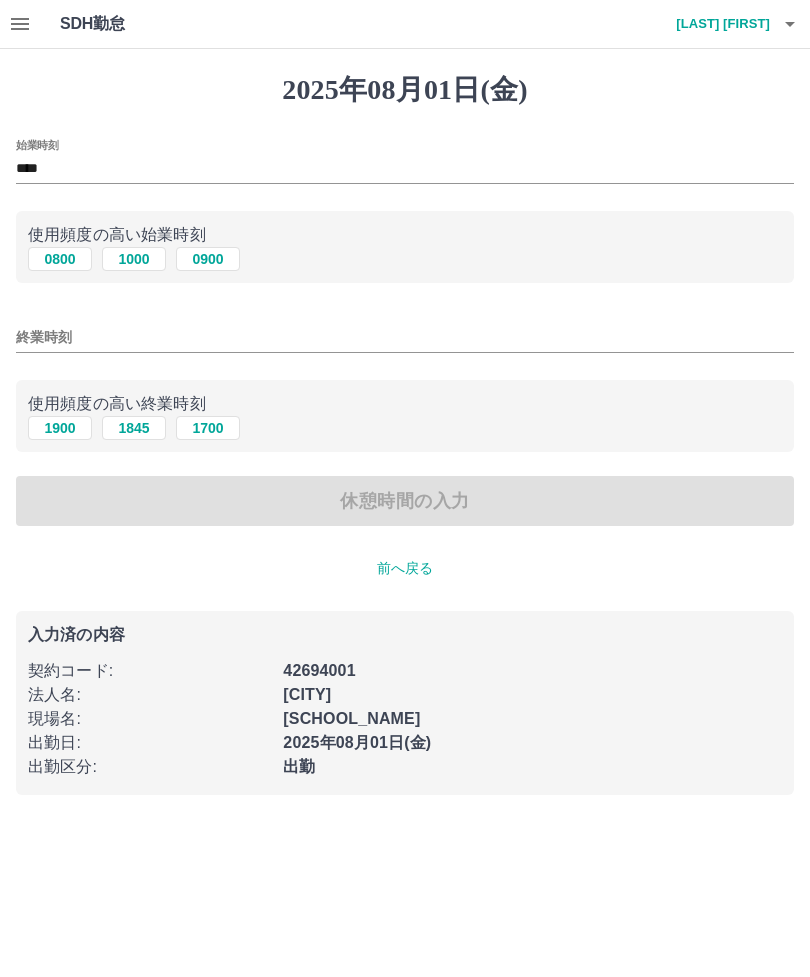 click on "1900" at bounding box center (60, 428) 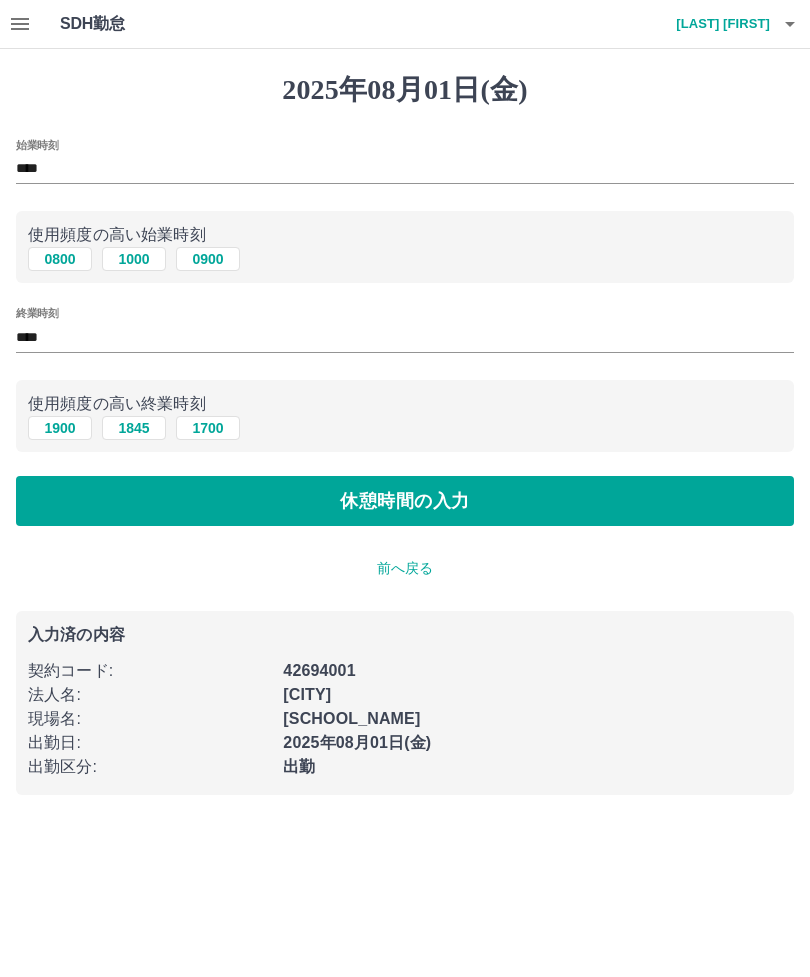 click on "休憩時間の入力" at bounding box center [405, 501] 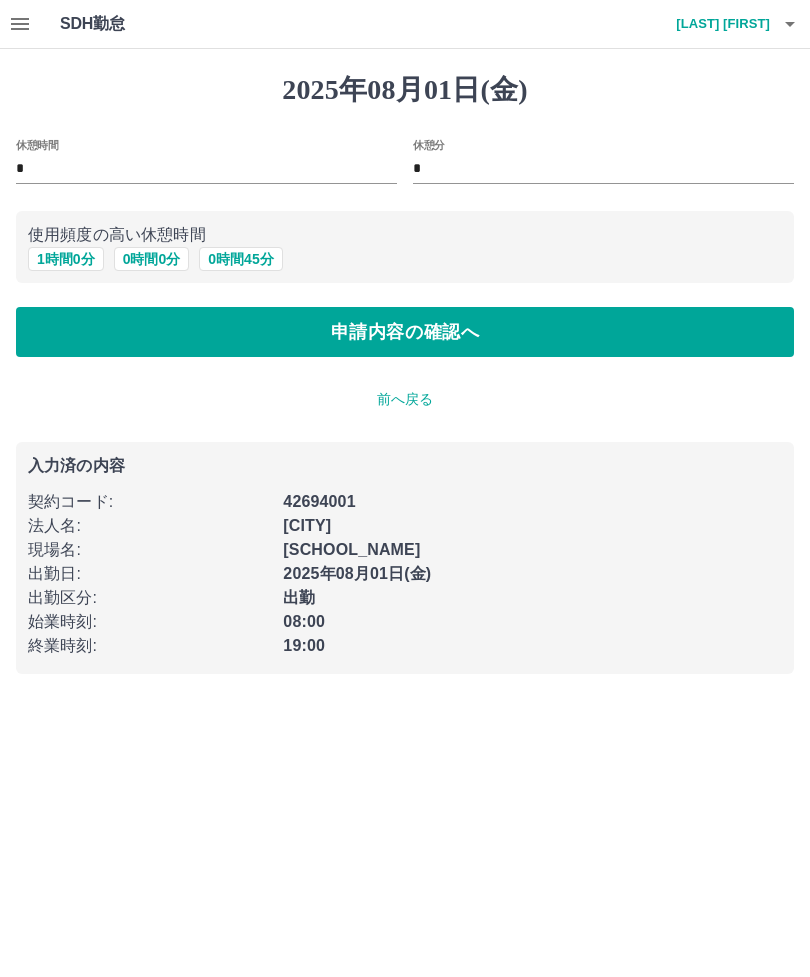 click on "1 時間 0 分" at bounding box center (66, 259) 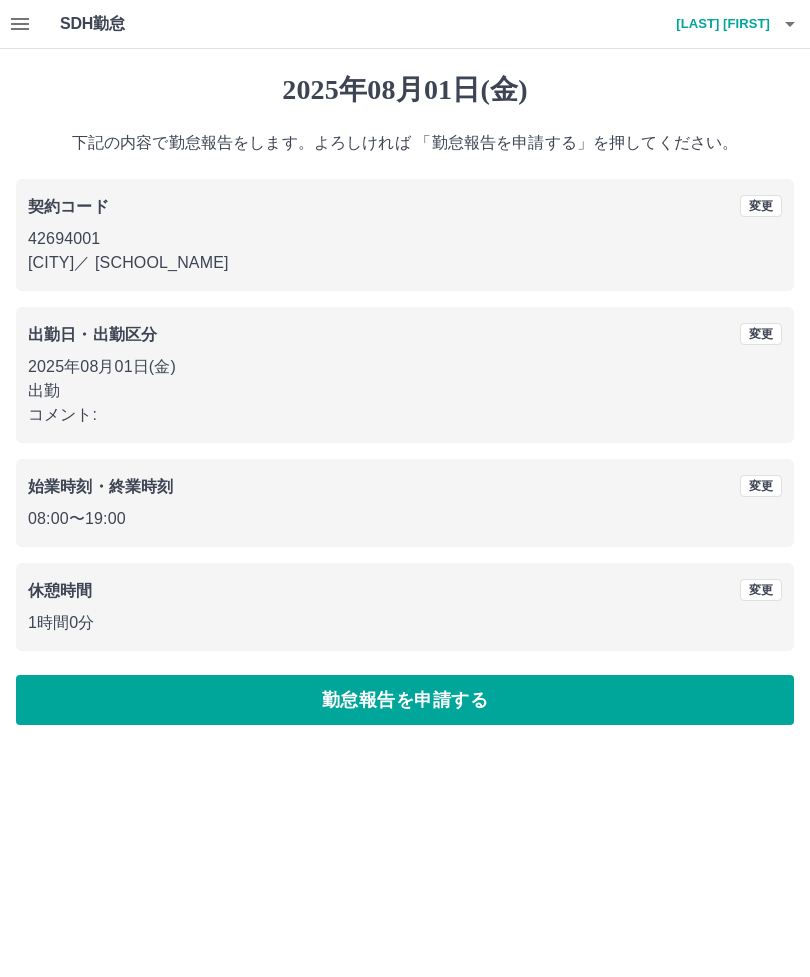 click on "勤怠報告を申請する" at bounding box center [405, 700] 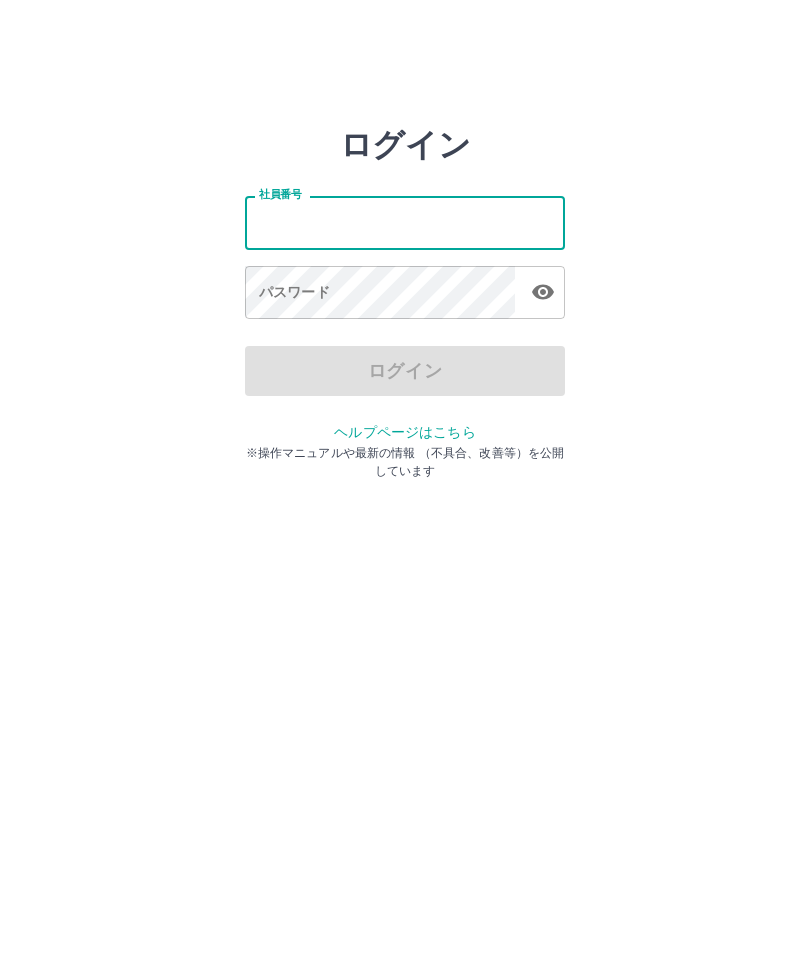 scroll, scrollTop: 0, scrollLeft: 0, axis: both 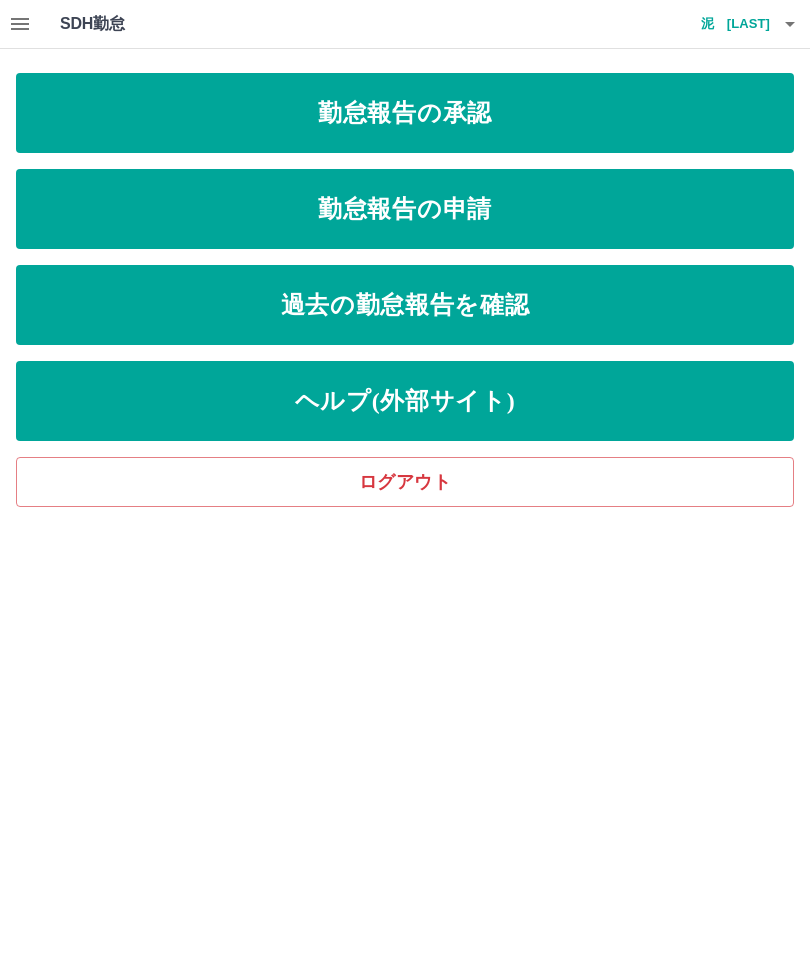 click on "勤怠報告の申請" at bounding box center (405, 209) 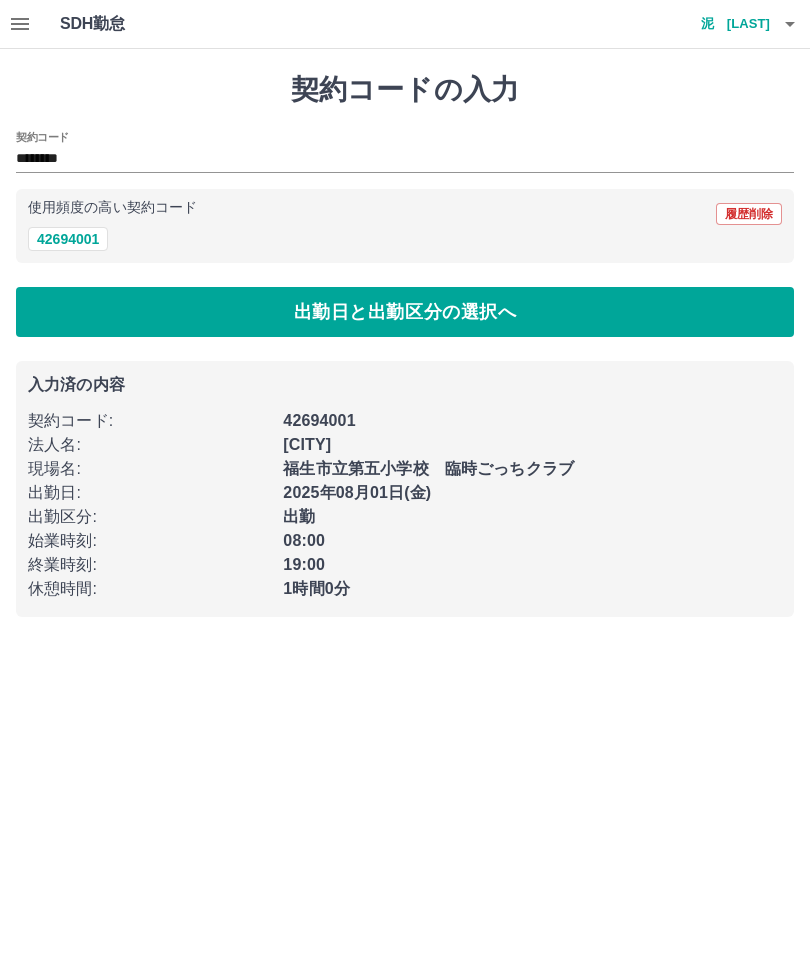 click on "42694001" at bounding box center (68, 239) 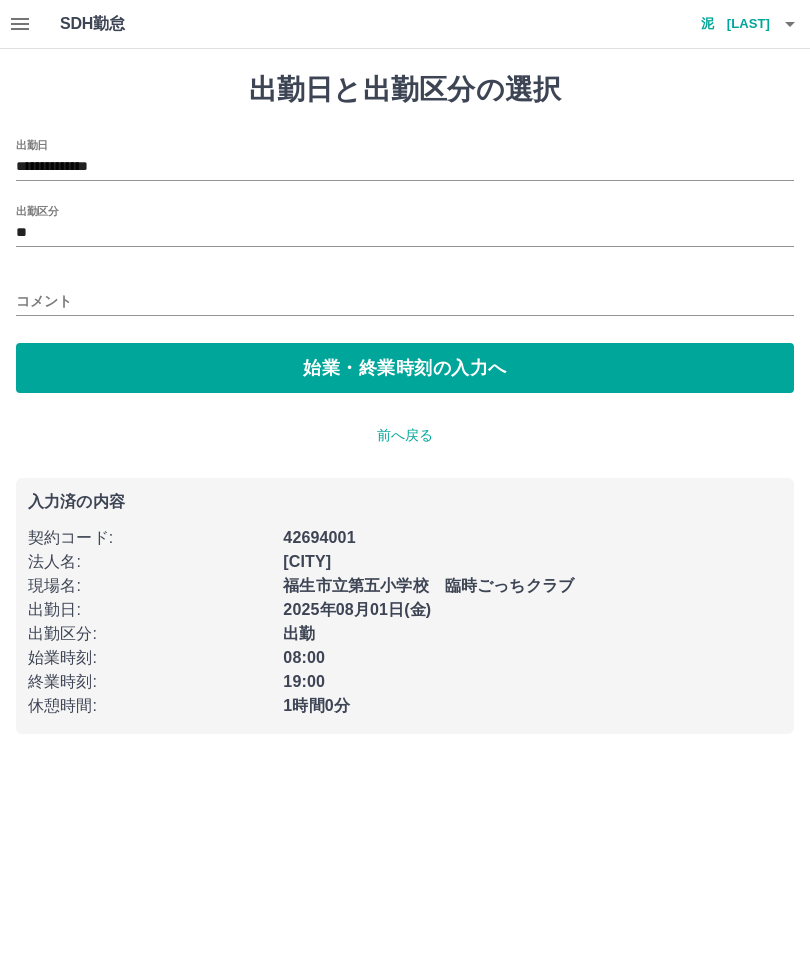 click on "**********" at bounding box center [405, 167] 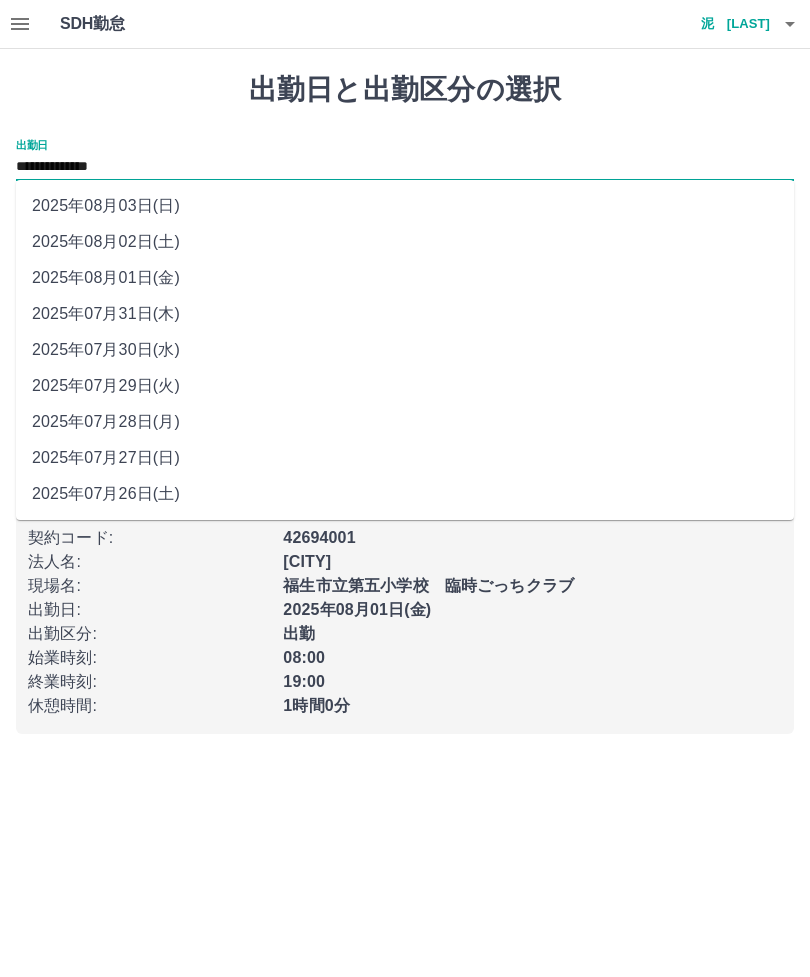 click on "2025年08月02日(土)" at bounding box center (405, 242) 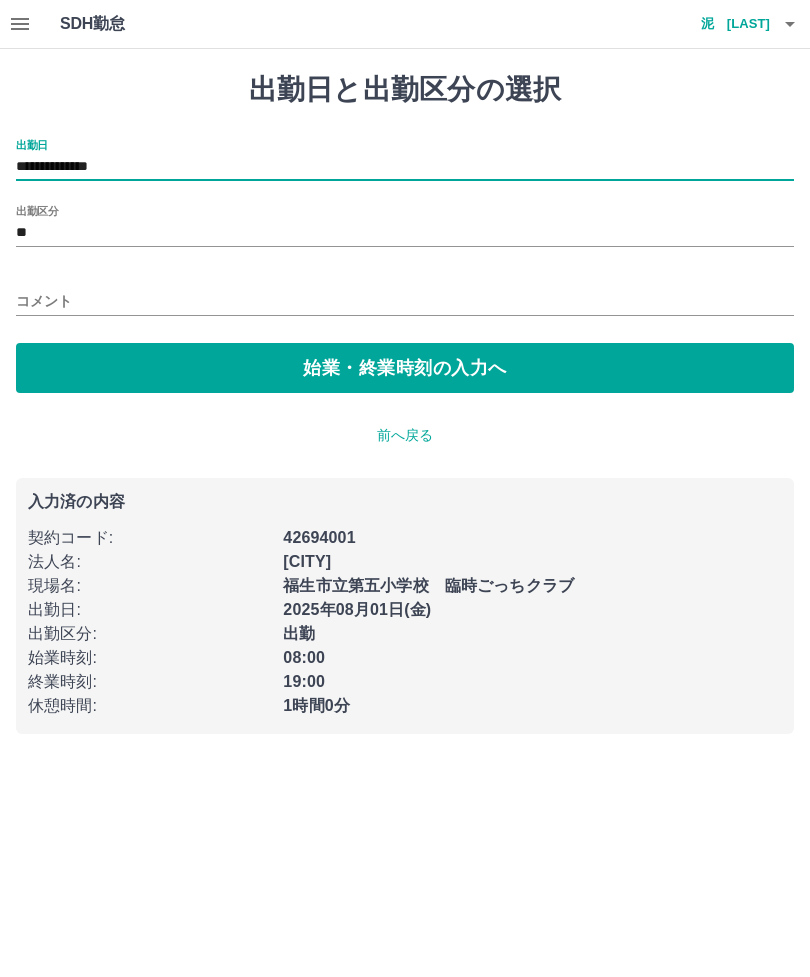 click on "始業・終業時刻の入力へ" at bounding box center [405, 368] 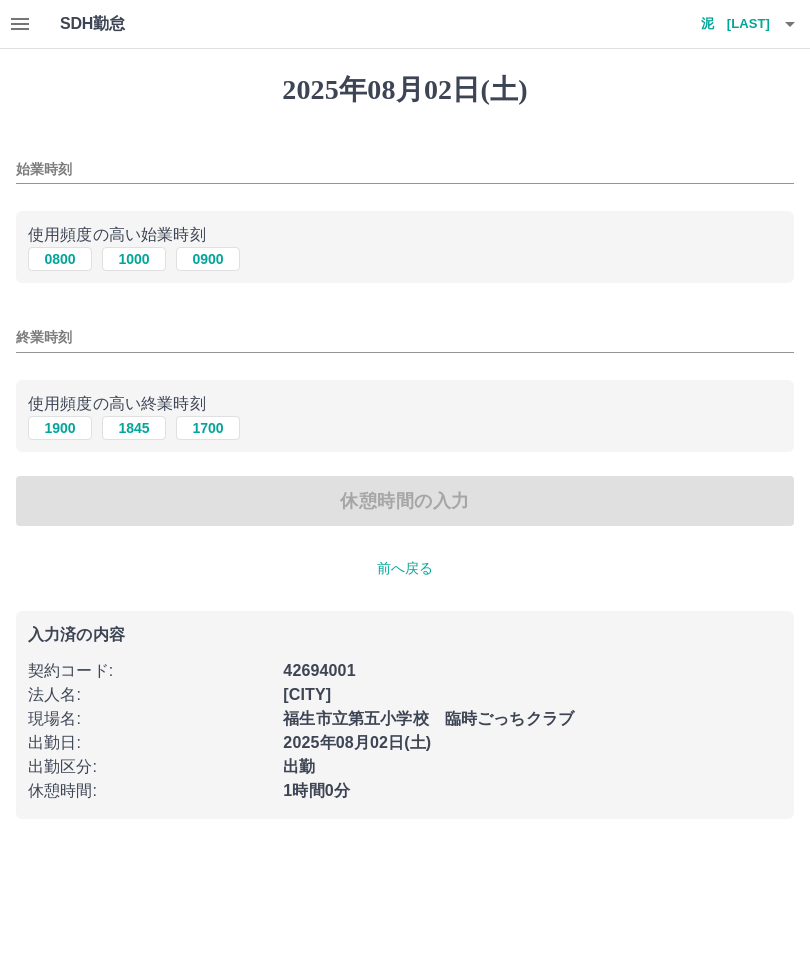 click on "0800" at bounding box center (60, 259) 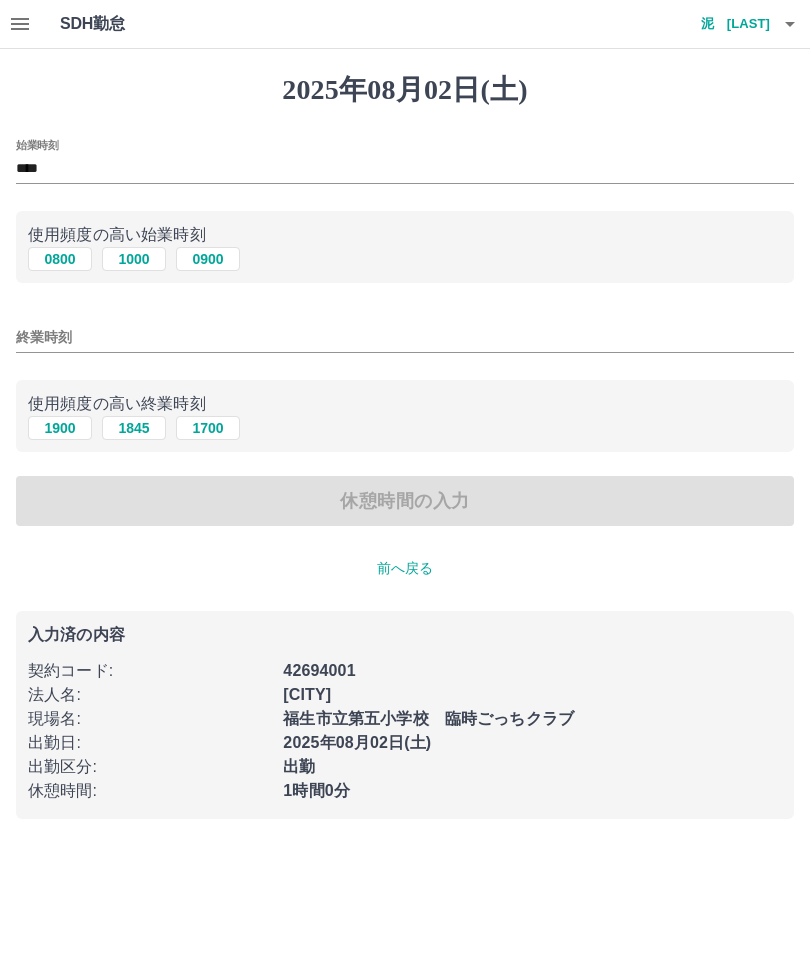 click on "1900" at bounding box center [60, 428] 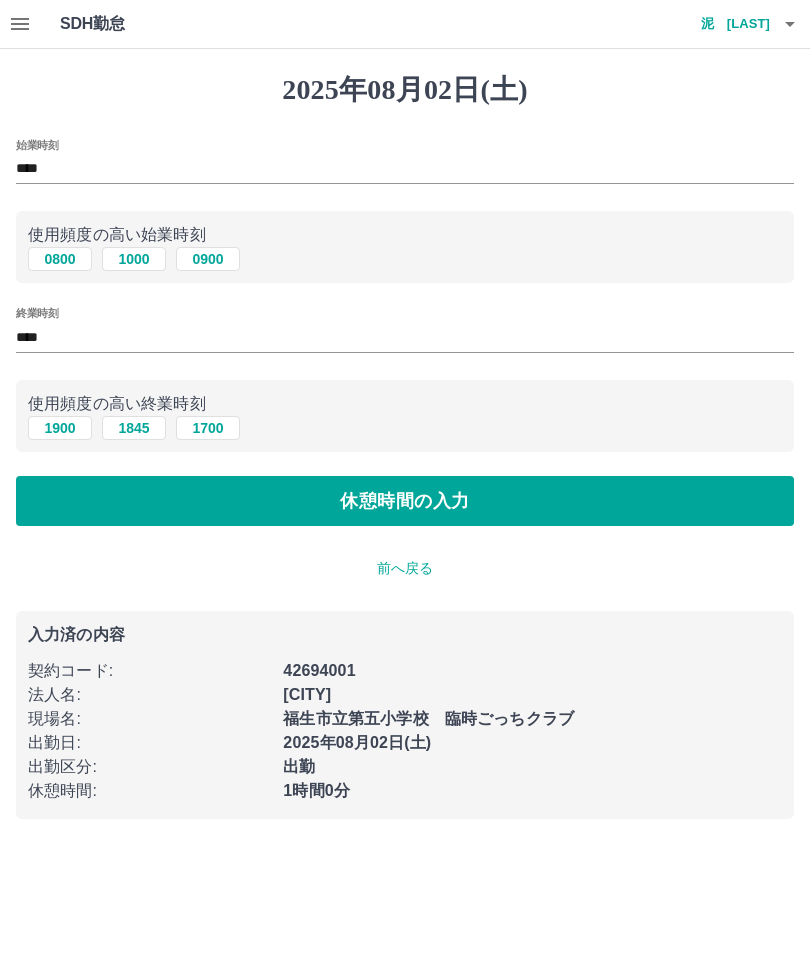 click on "休憩時間の入力" at bounding box center (405, 501) 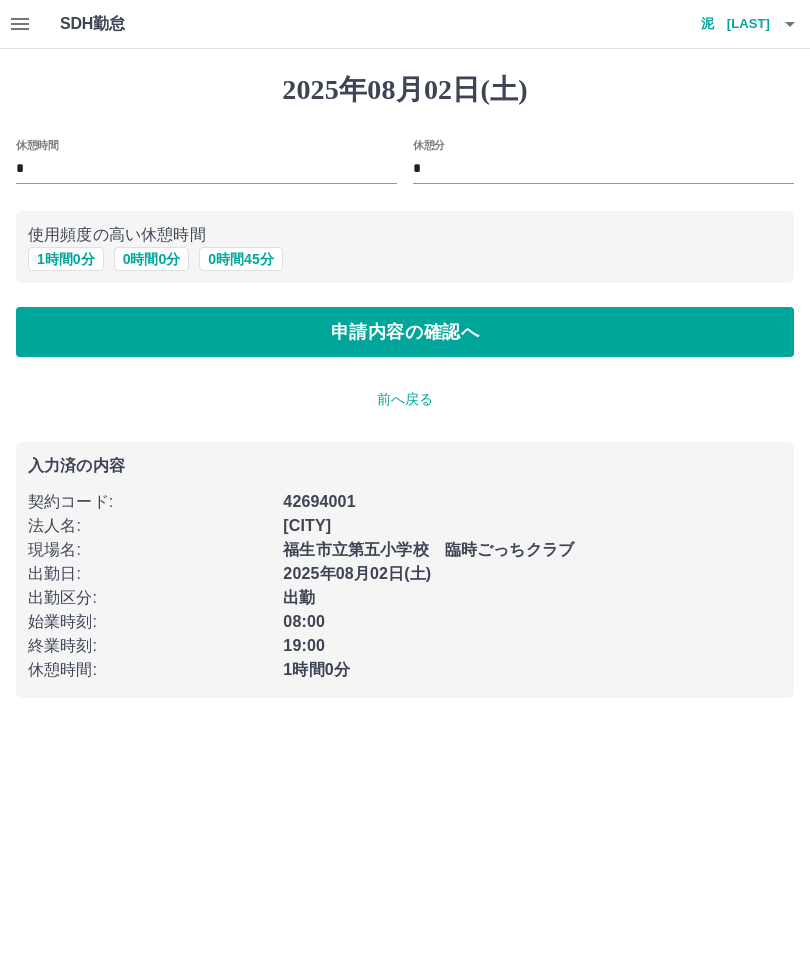 click on "1 時間 0 分" at bounding box center [66, 259] 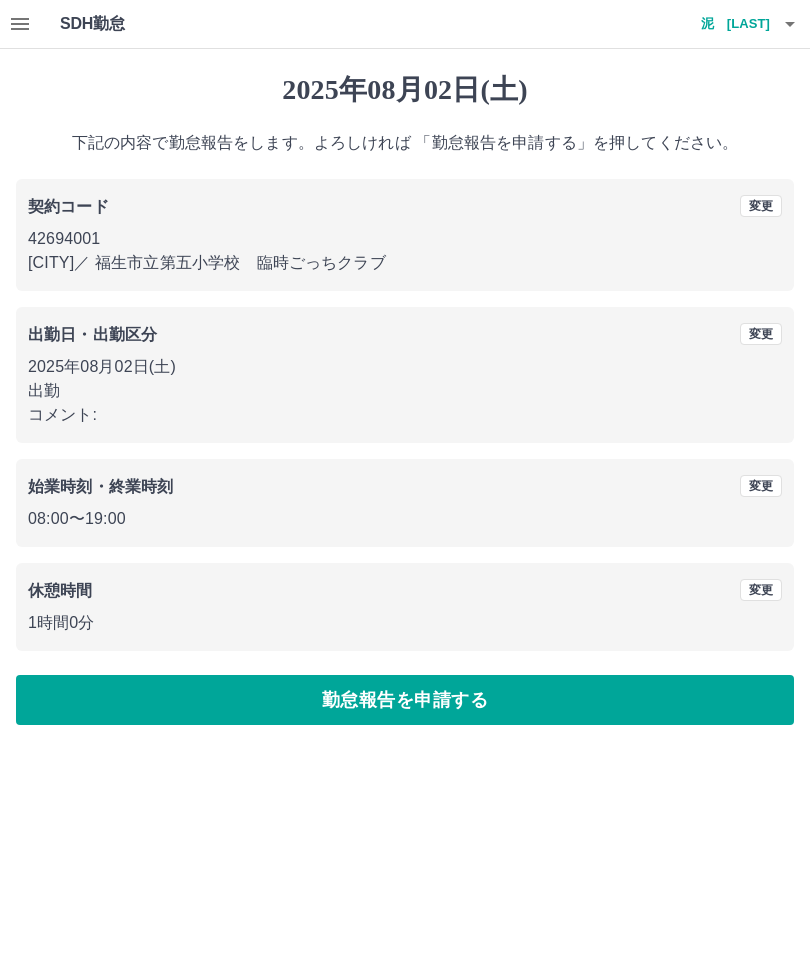 click on "勤怠報告を申請する" at bounding box center [405, 700] 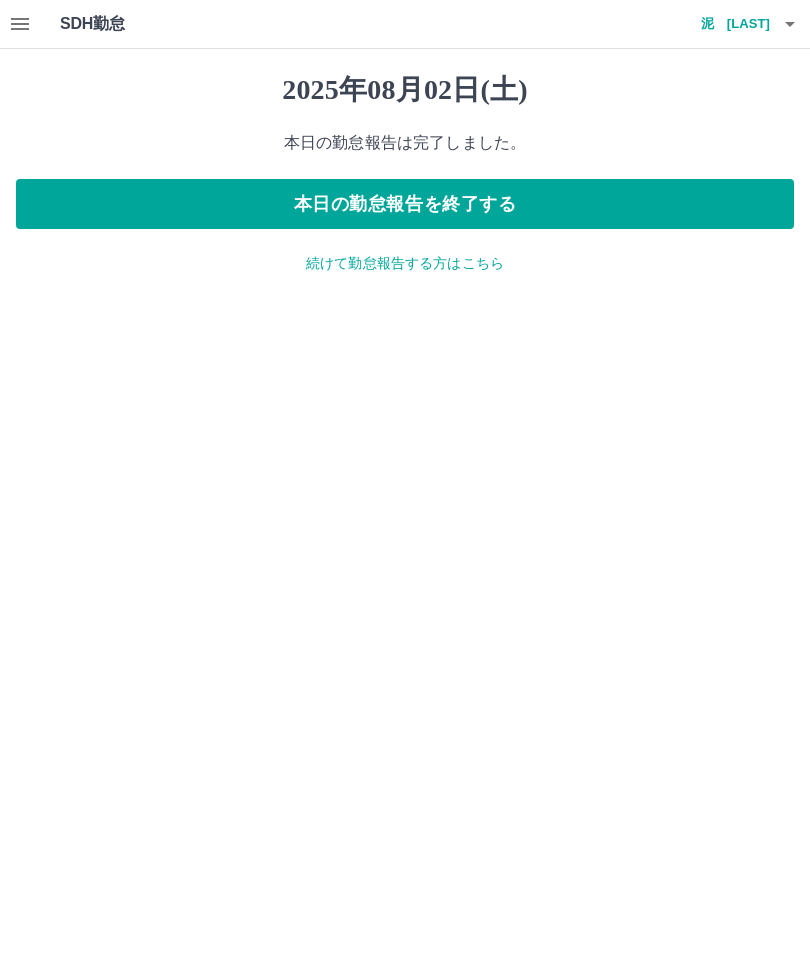 click on "本日の勤怠報告を終了する" at bounding box center (405, 204) 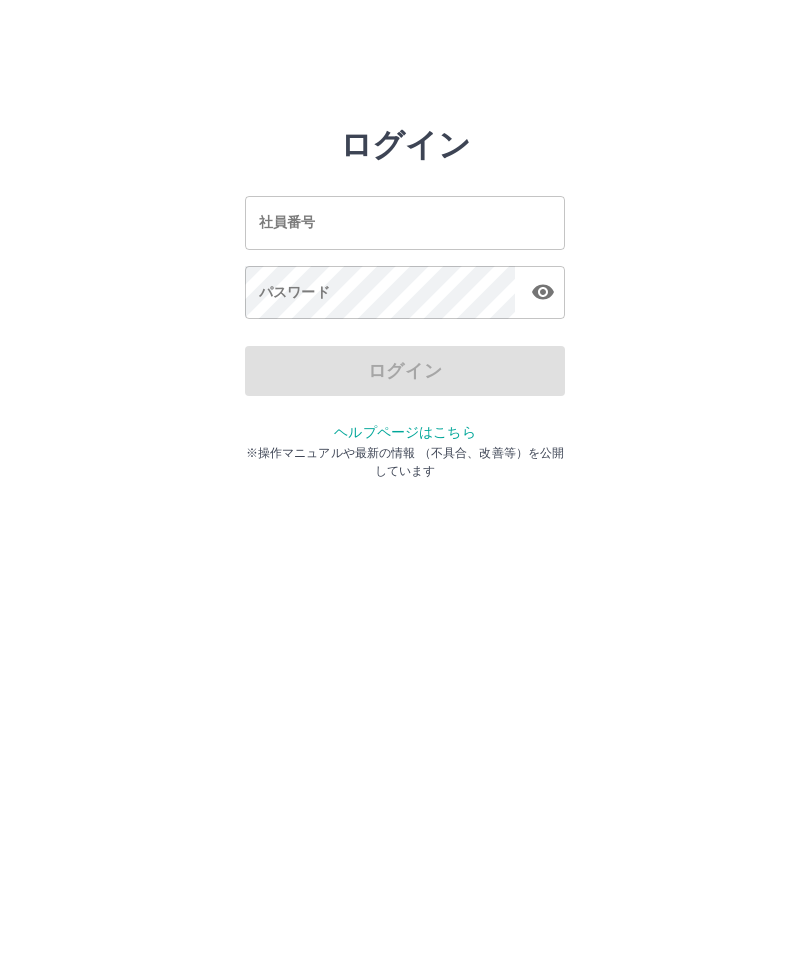 scroll, scrollTop: 0, scrollLeft: 0, axis: both 